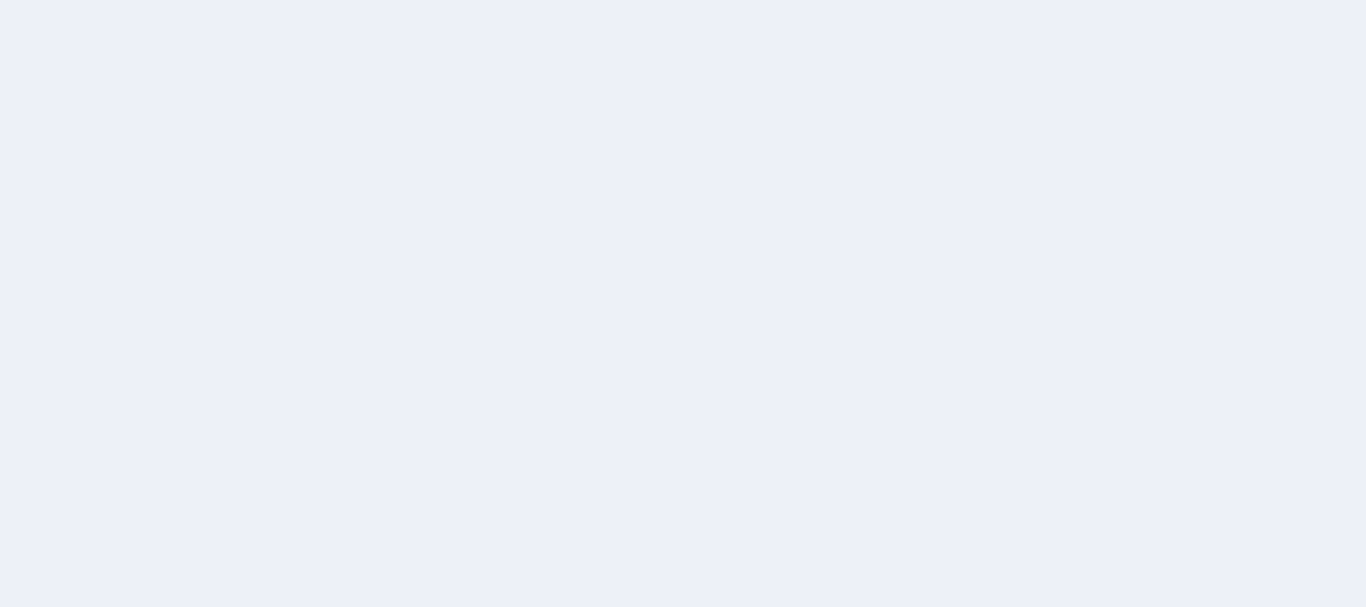 scroll, scrollTop: 0, scrollLeft: 0, axis: both 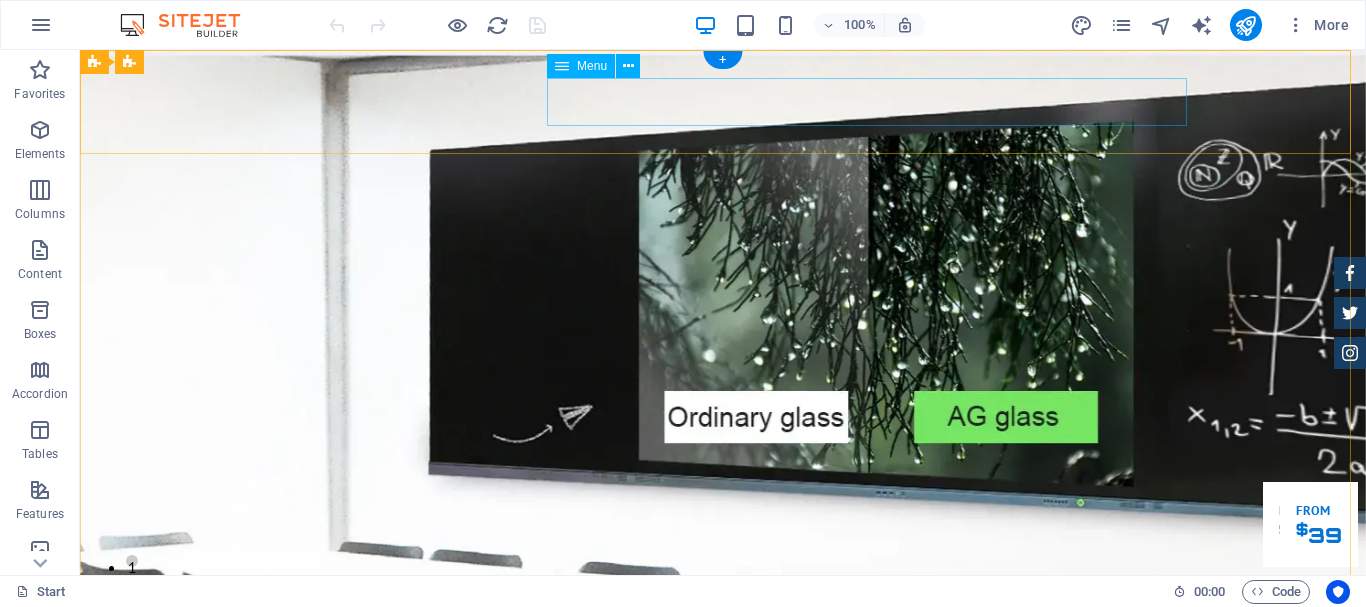 click on "Home About us PRODUCTS Inventory Feedback Contact" at bounding box center [723, 813] 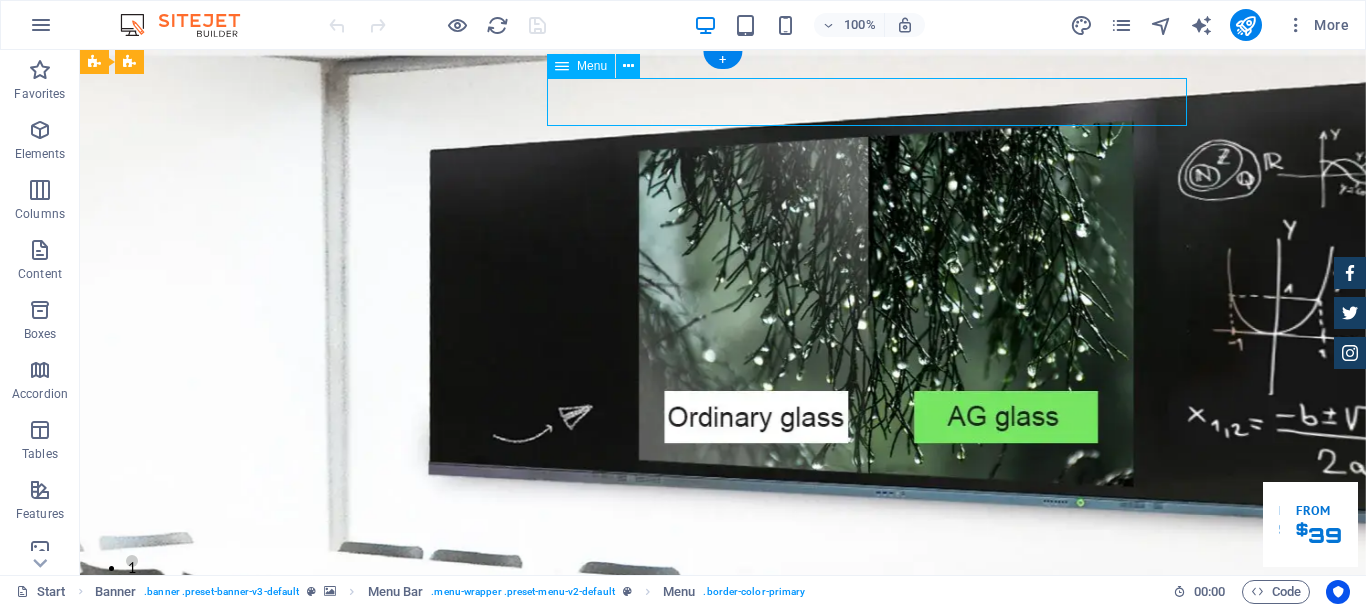 click on "Home About us PRODUCTS Inventory Feedback Contact" at bounding box center [723, 813] 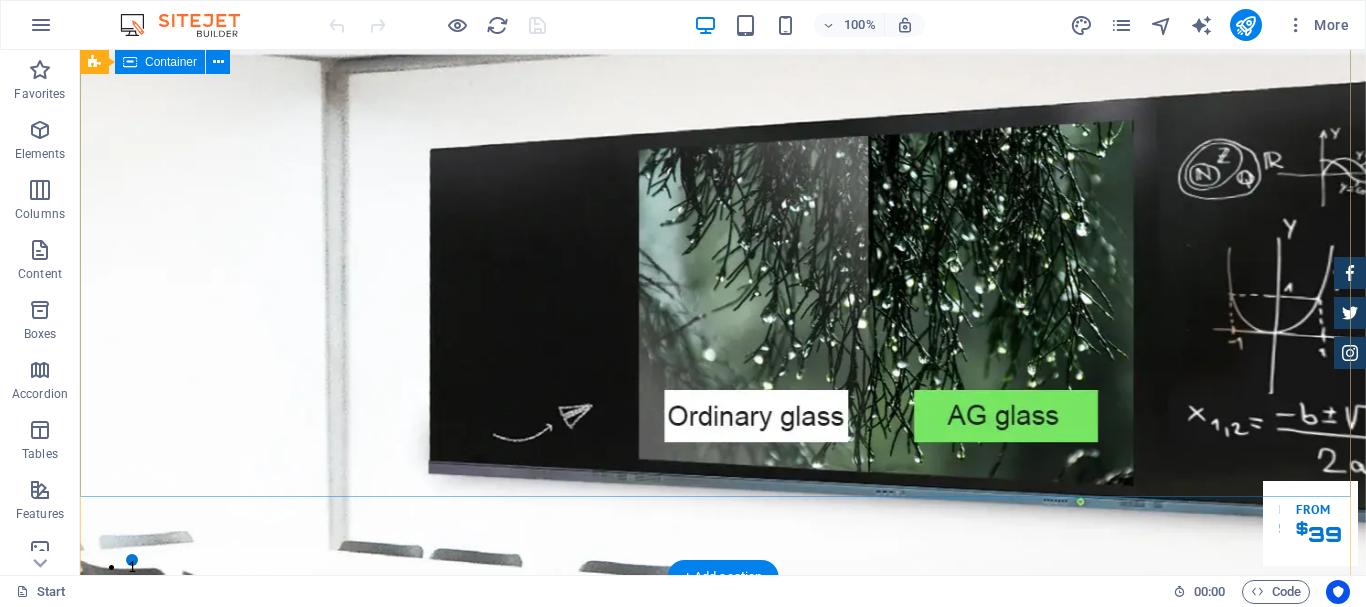 scroll, scrollTop: 0, scrollLeft: 0, axis: both 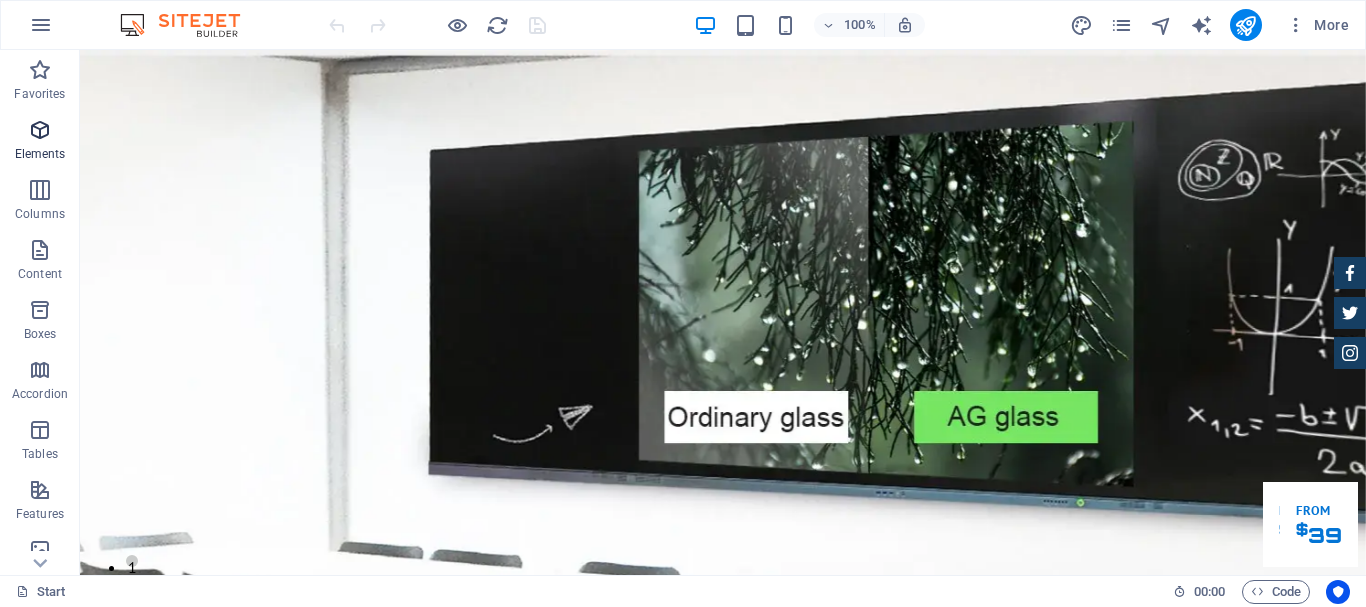 click at bounding box center [40, 130] 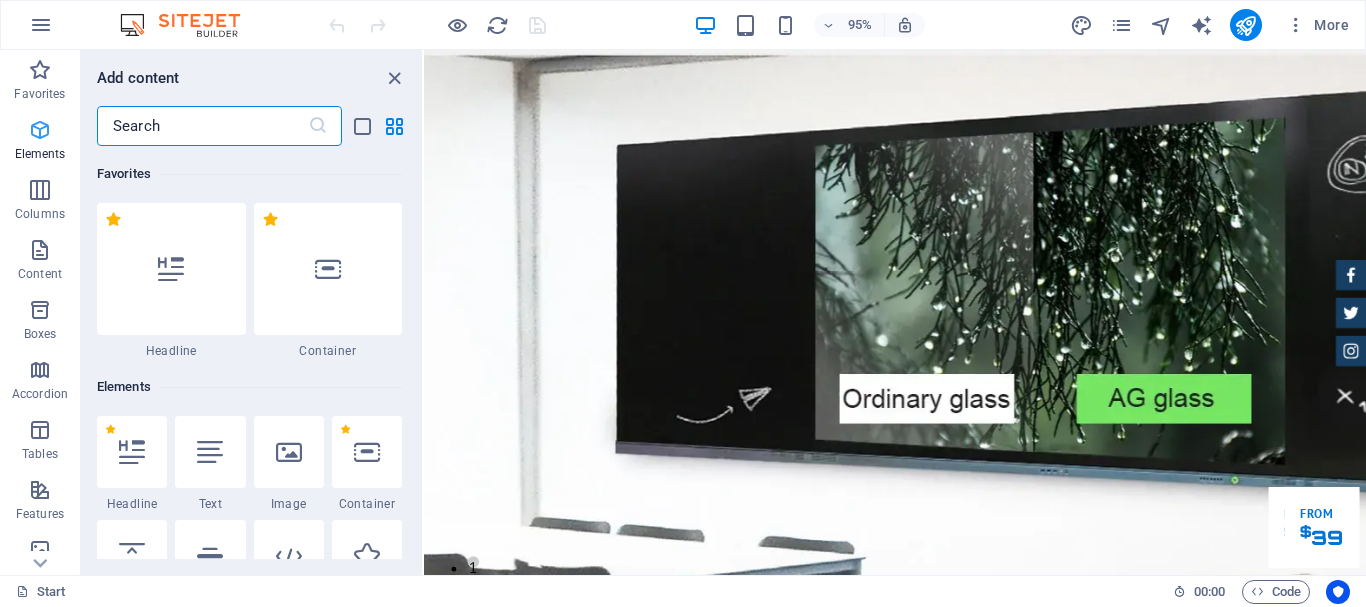 scroll, scrollTop: 213, scrollLeft: 0, axis: vertical 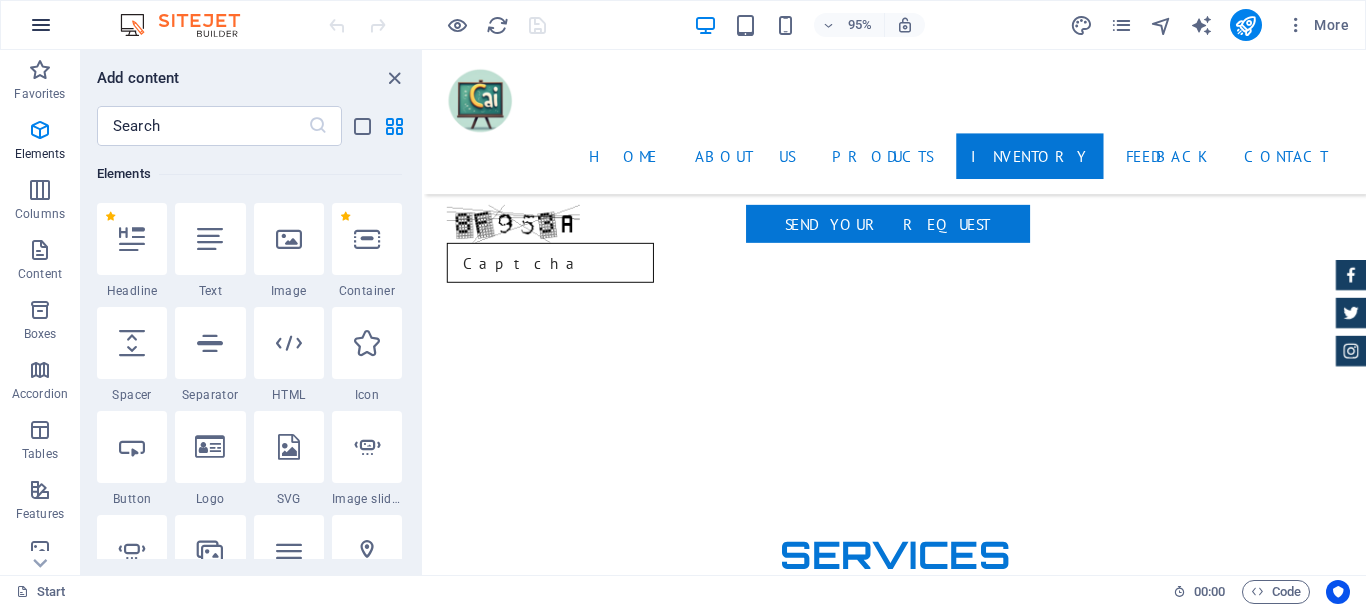 click at bounding box center [41, 25] 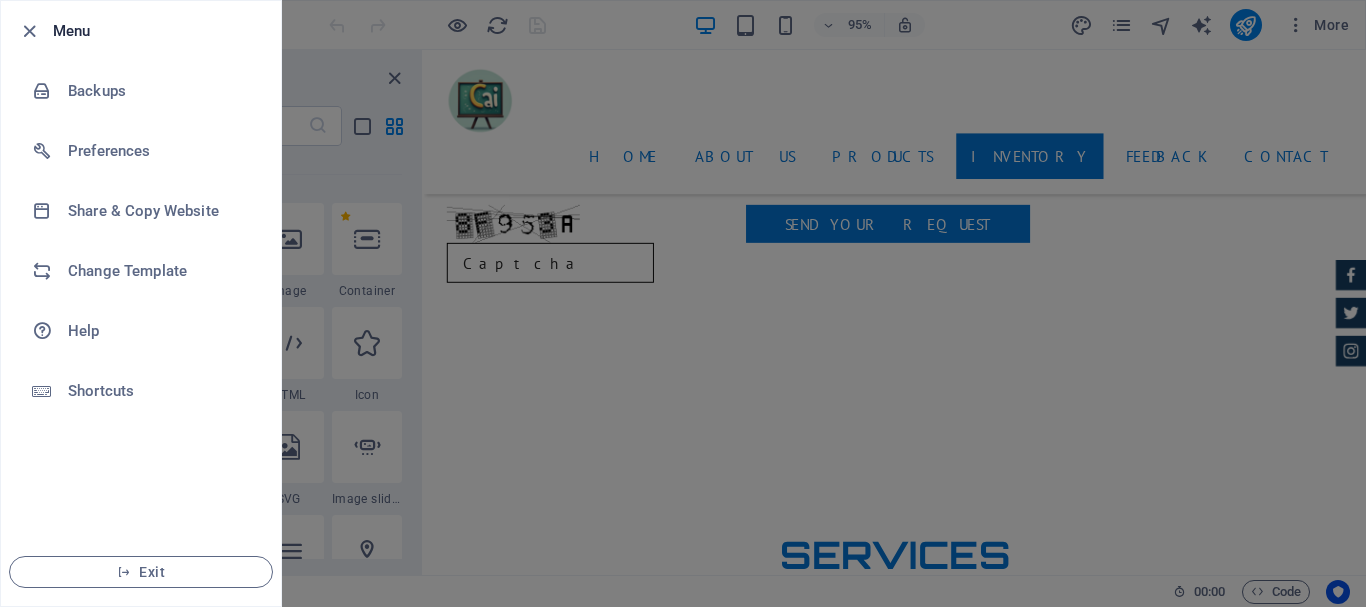 click at bounding box center (683, 303) 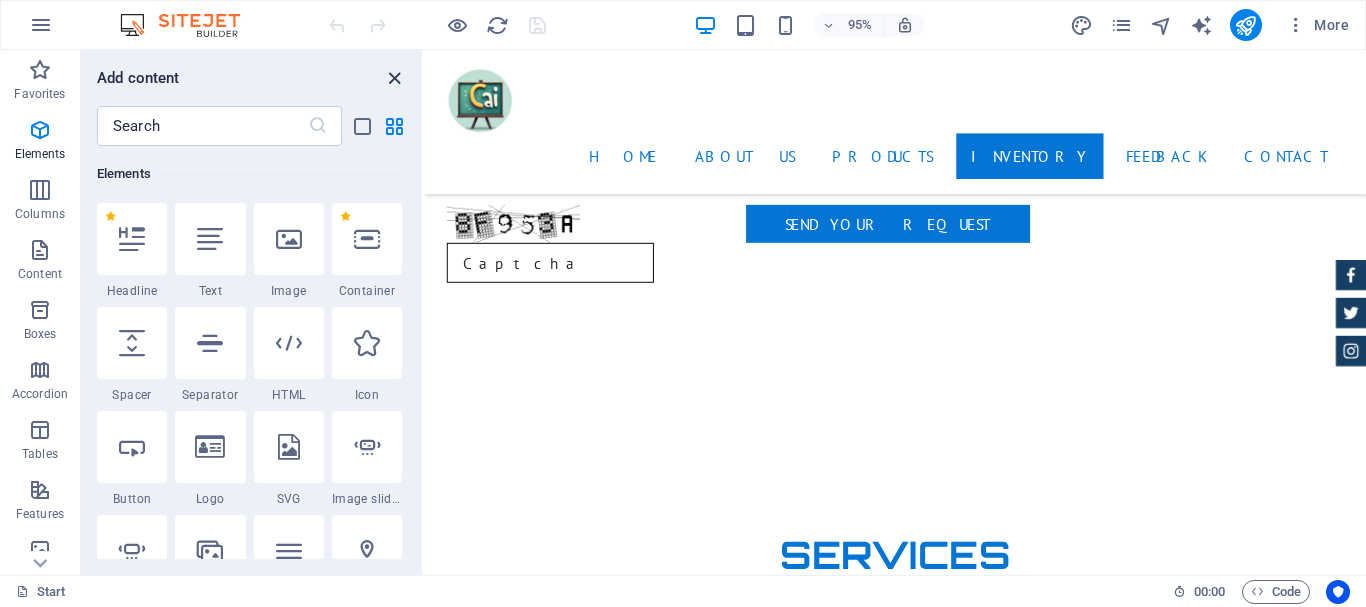 click at bounding box center [394, 78] 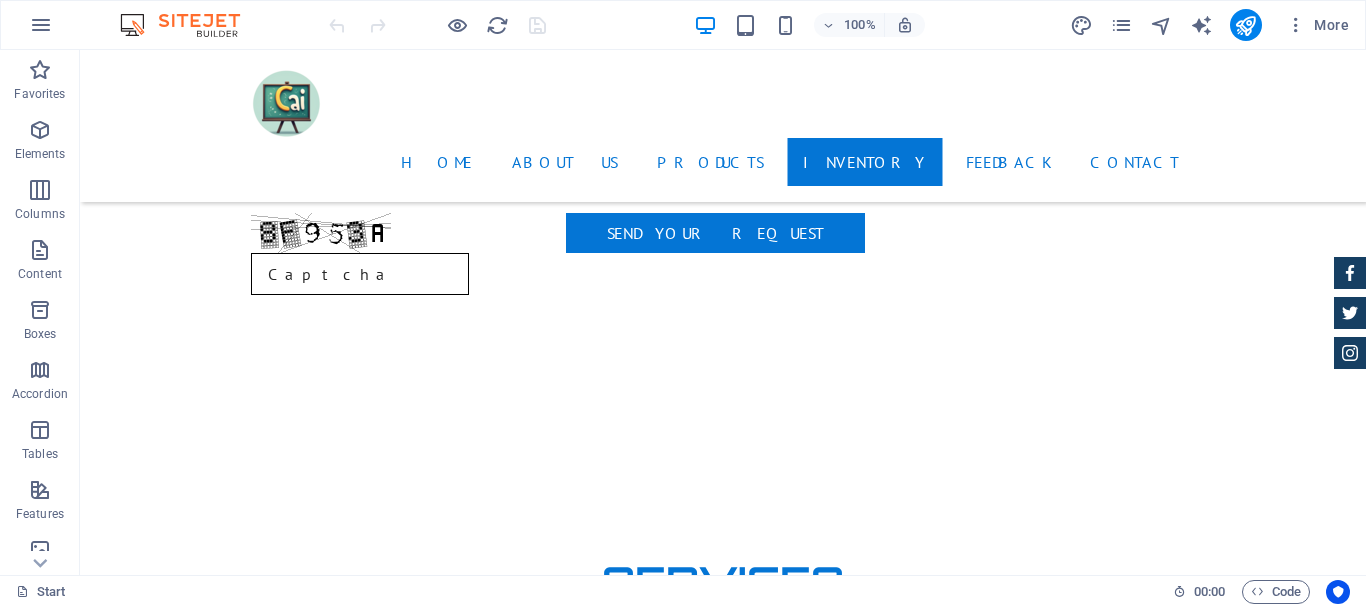 click at bounding box center [190, 25] 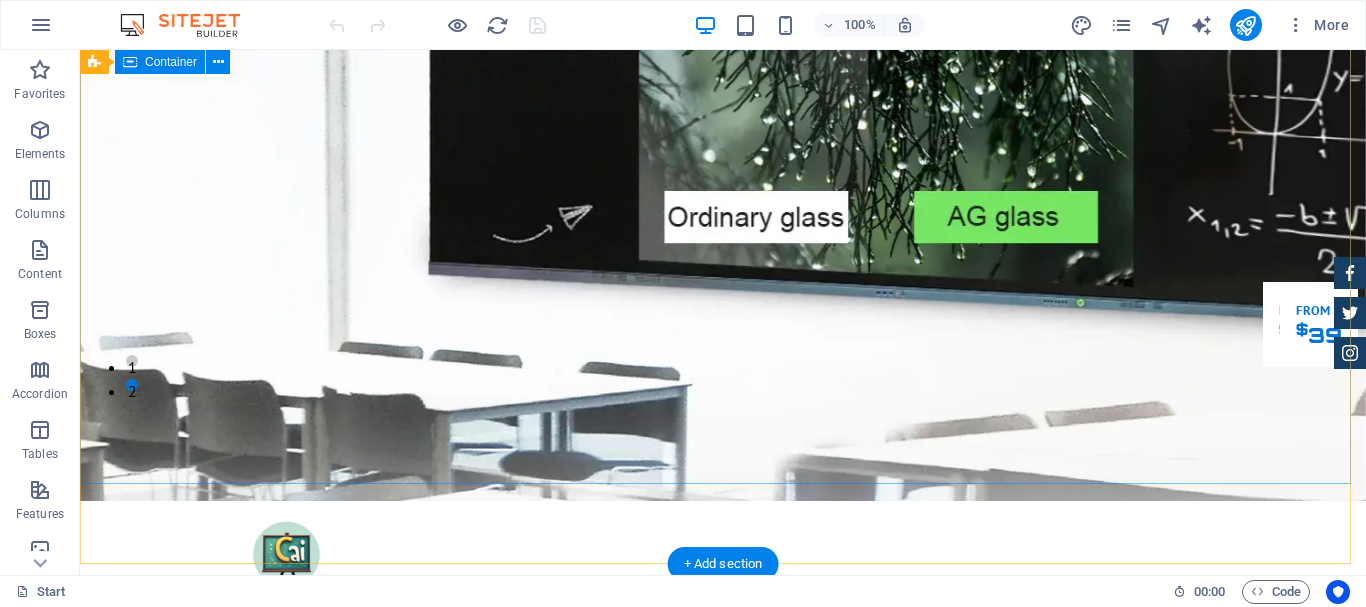 scroll, scrollTop: 0, scrollLeft: 0, axis: both 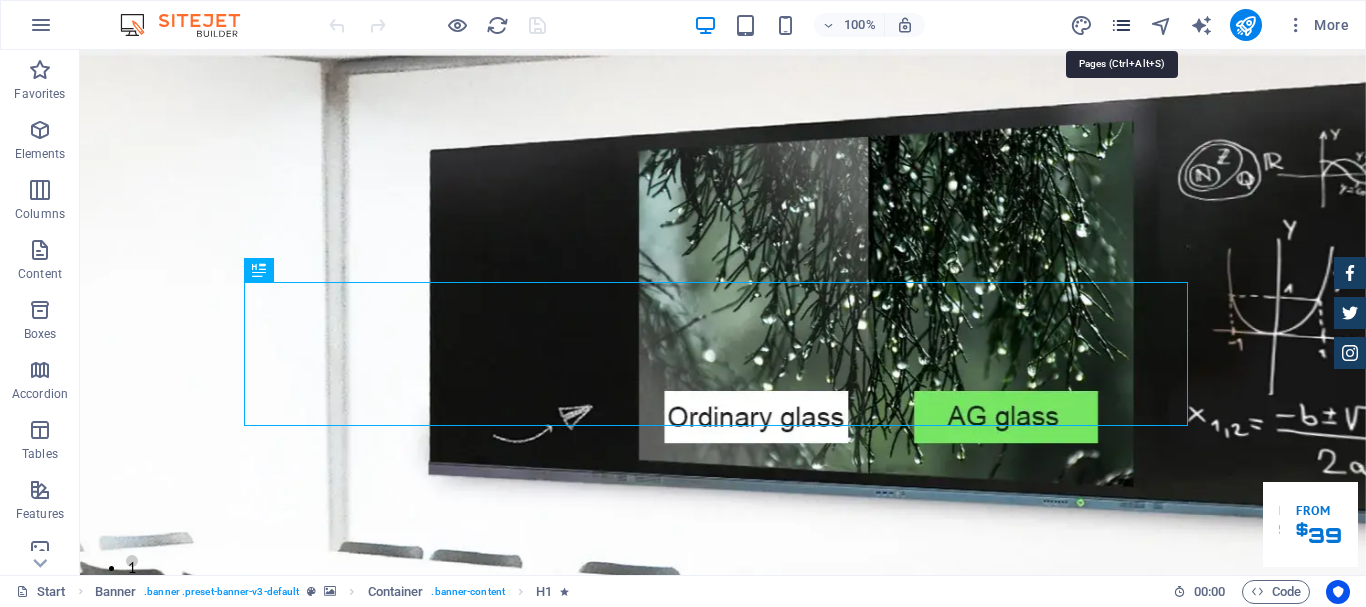 click at bounding box center (1121, 25) 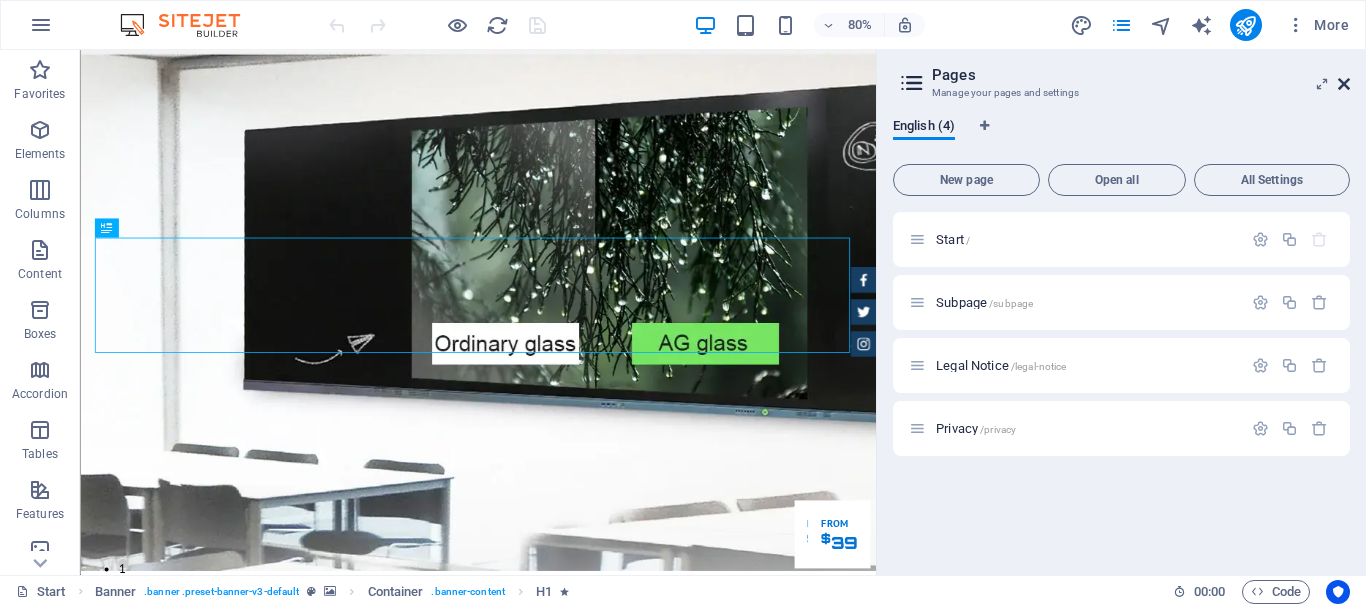 click at bounding box center (1344, 84) 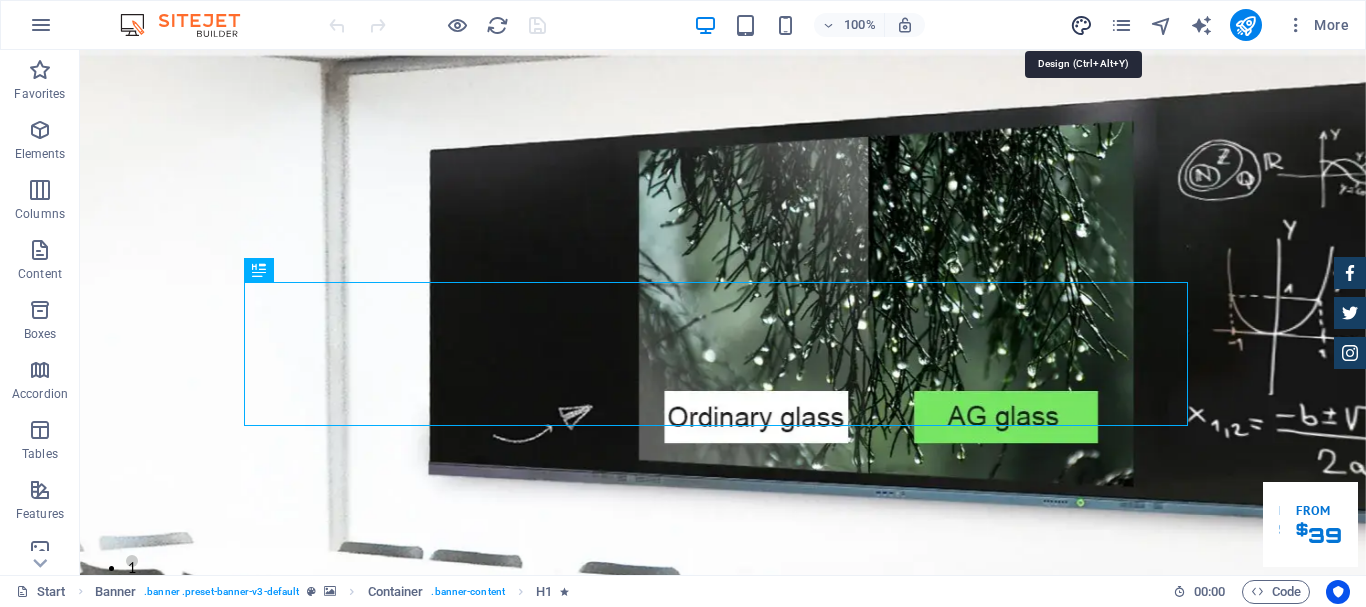 click at bounding box center (1081, 25) 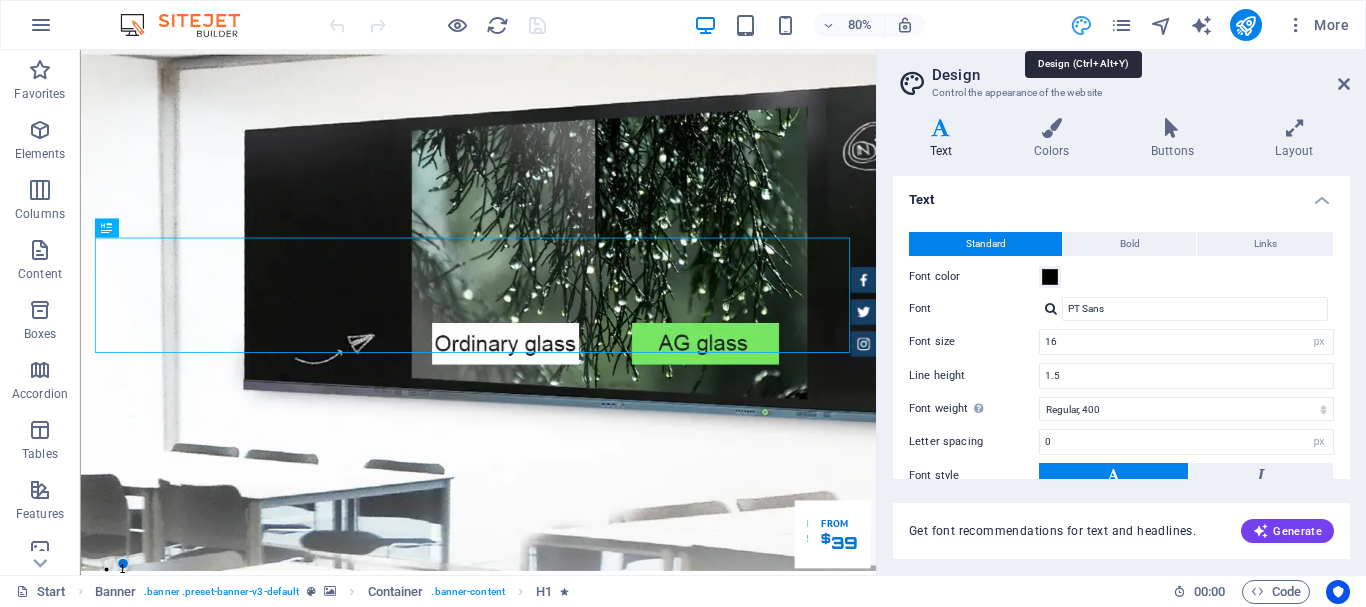 click at bounding box center [1081, 25] 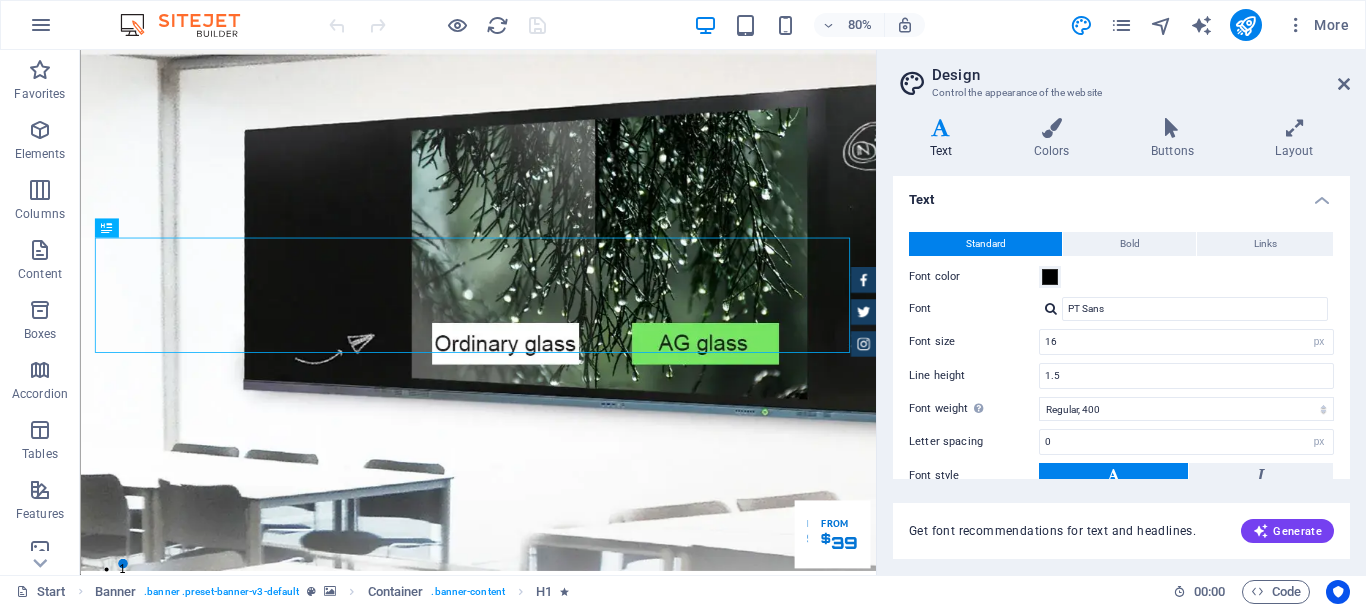 click on "Design" at bounding box center (1141, 75) 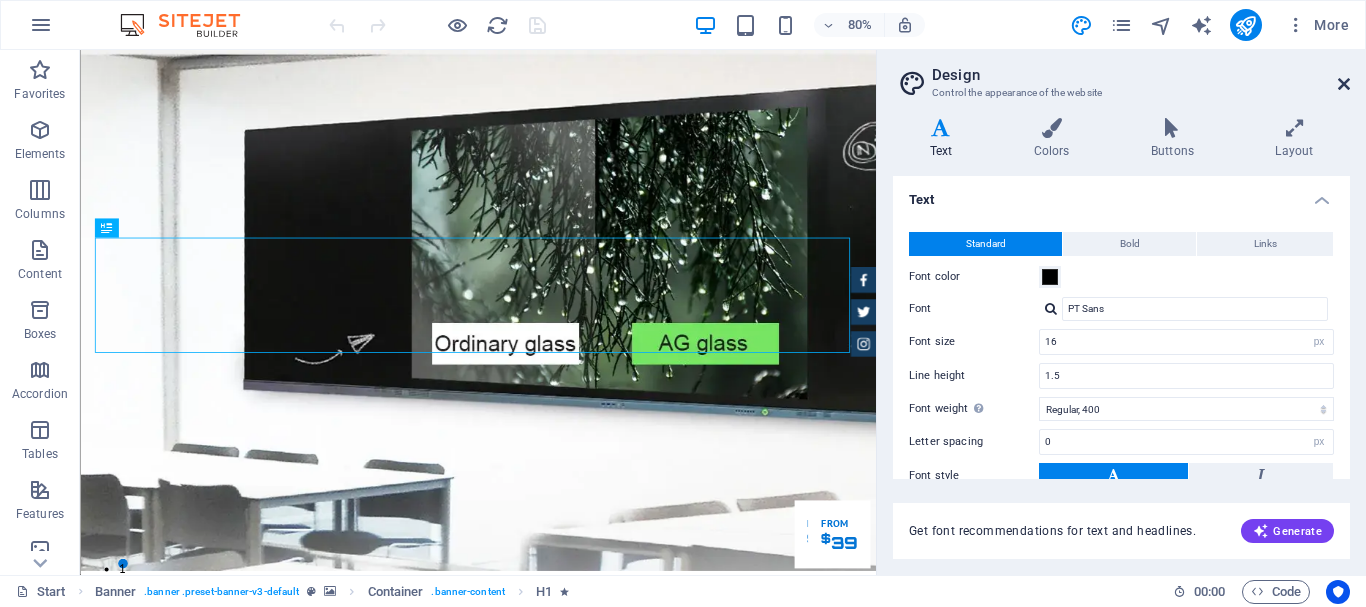 drag, startPoint x: 1339, startPoint y: 86, endPoint x: 1259, endPoint y: 37, distance: 93.813644 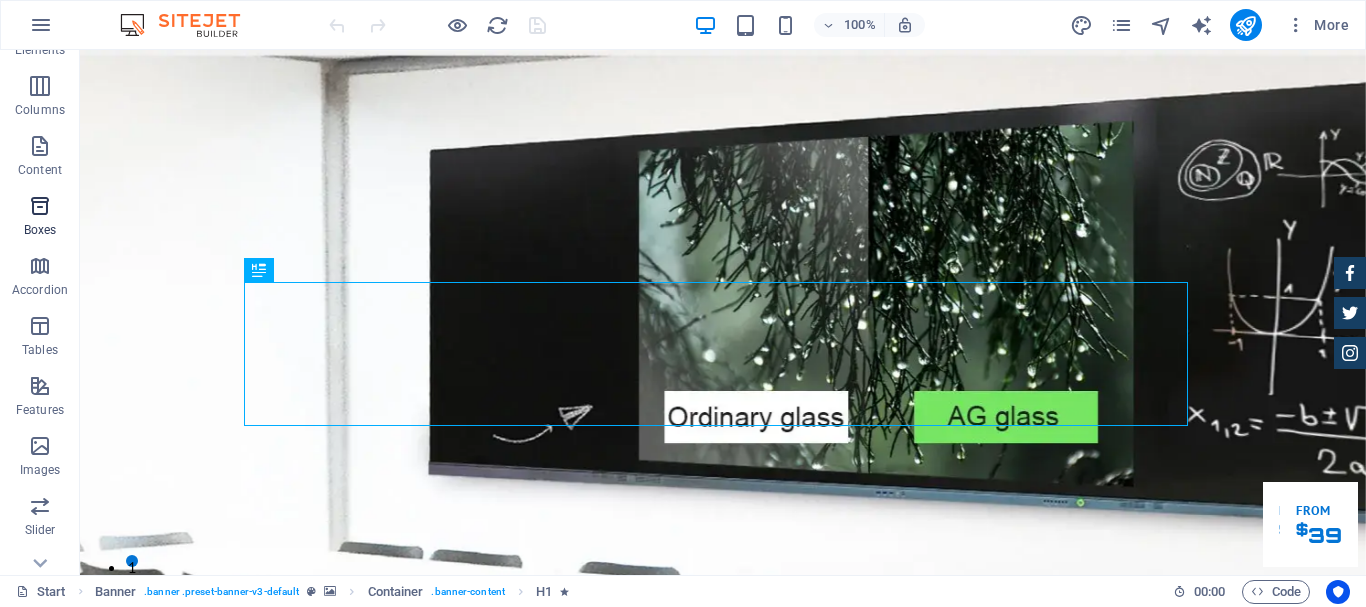 scroll, scrollTop: 200, scrollLeft: 0, axis: vertical 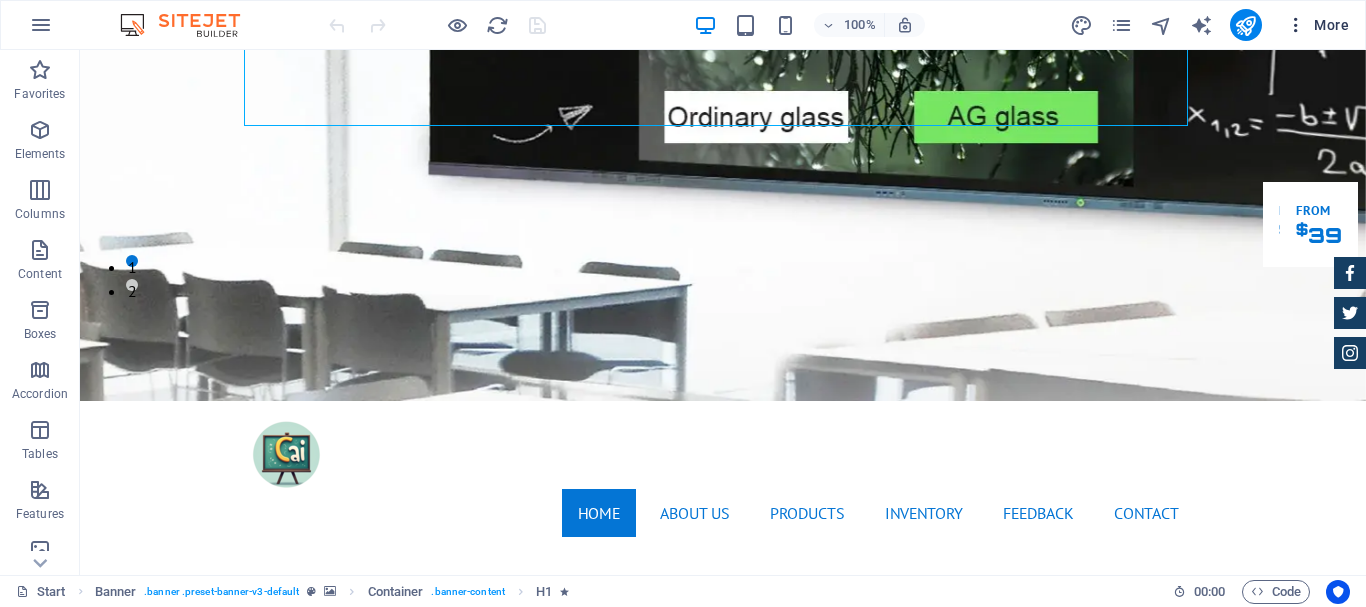 click on "More" at bounding box center (1317, 25) 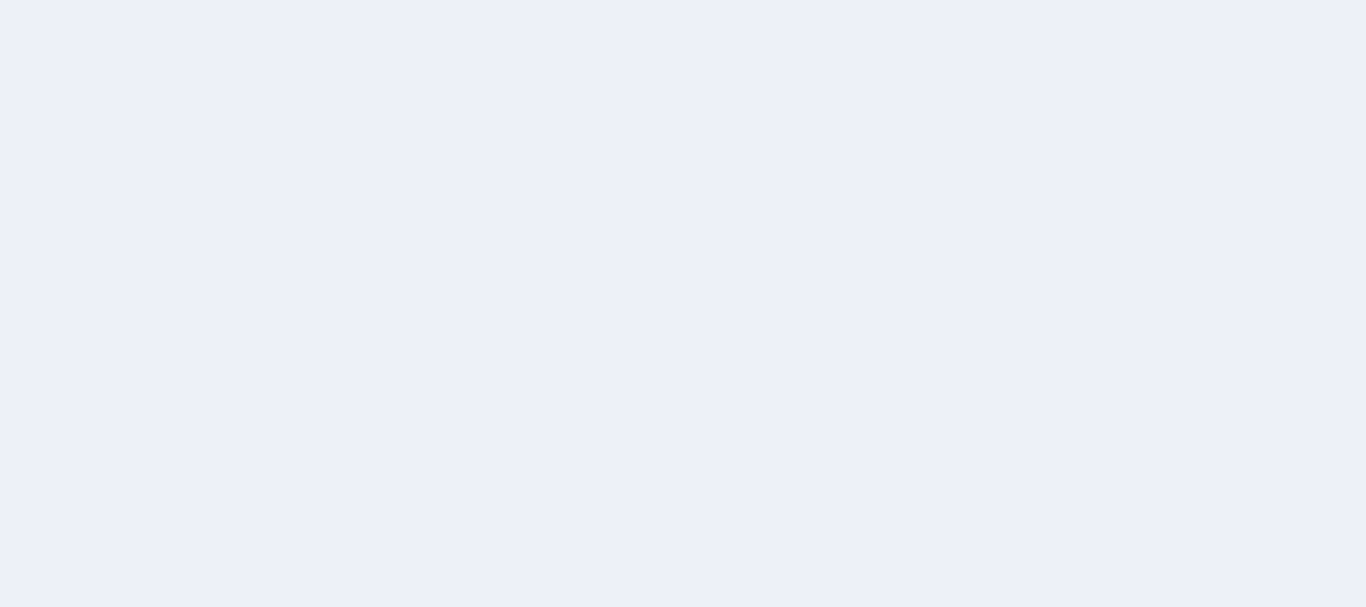 scroll, scrollTop: 0, scrollLeft: 0, axis: both 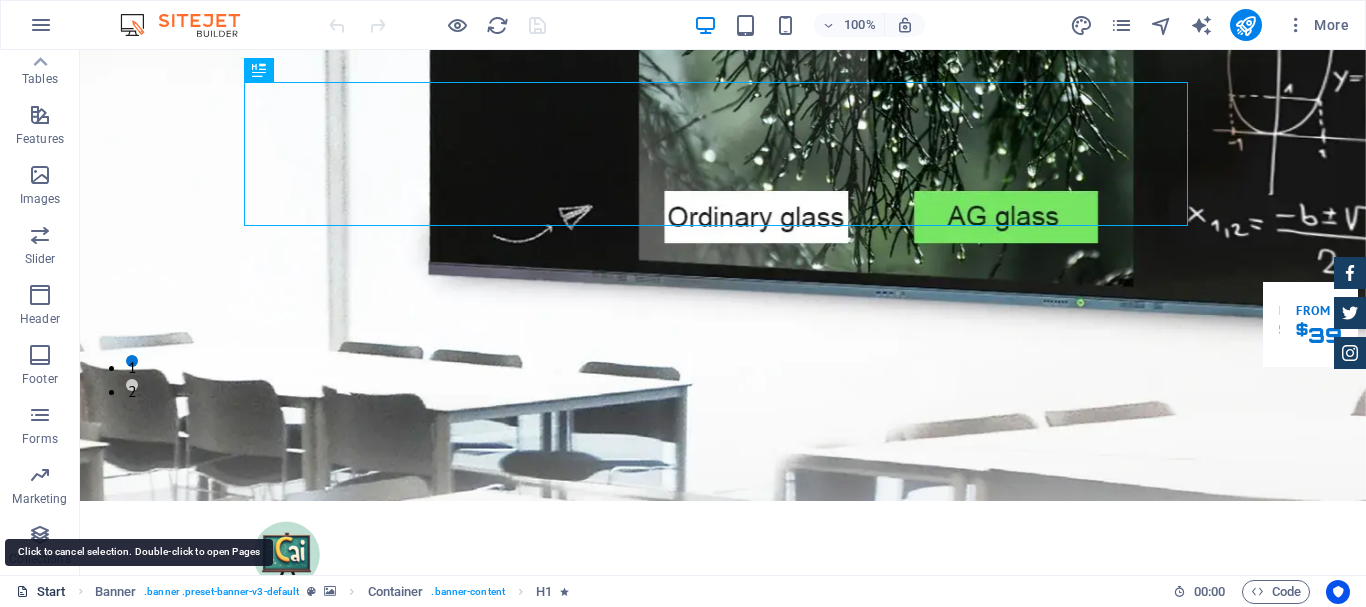 click on "Start" at bounding box center (41, 592) 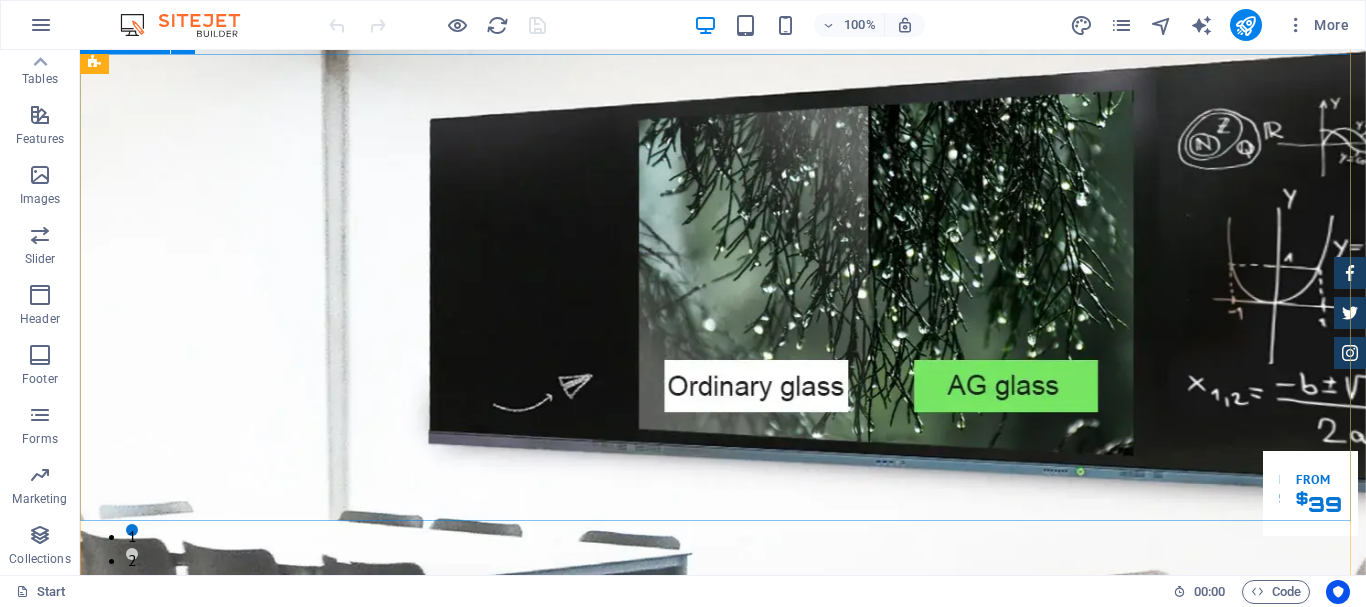 scroll, scrollTop: 0, scrollLeft: 0, axis: both 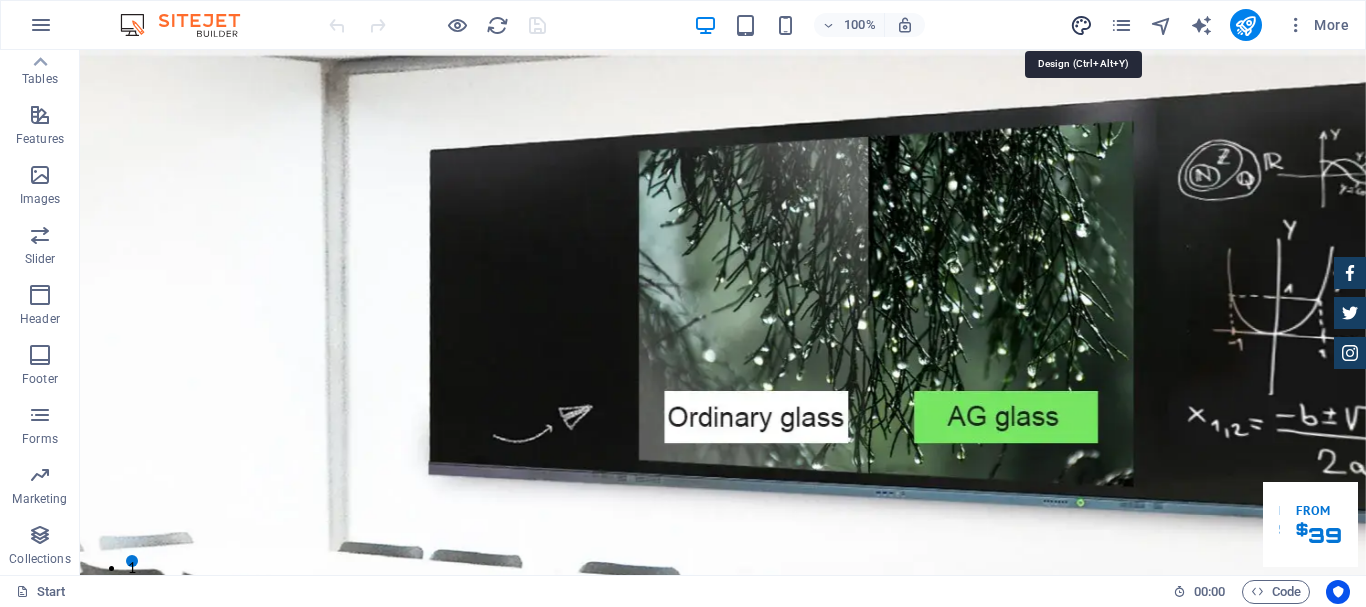 click at bounding box center (1081, 25) 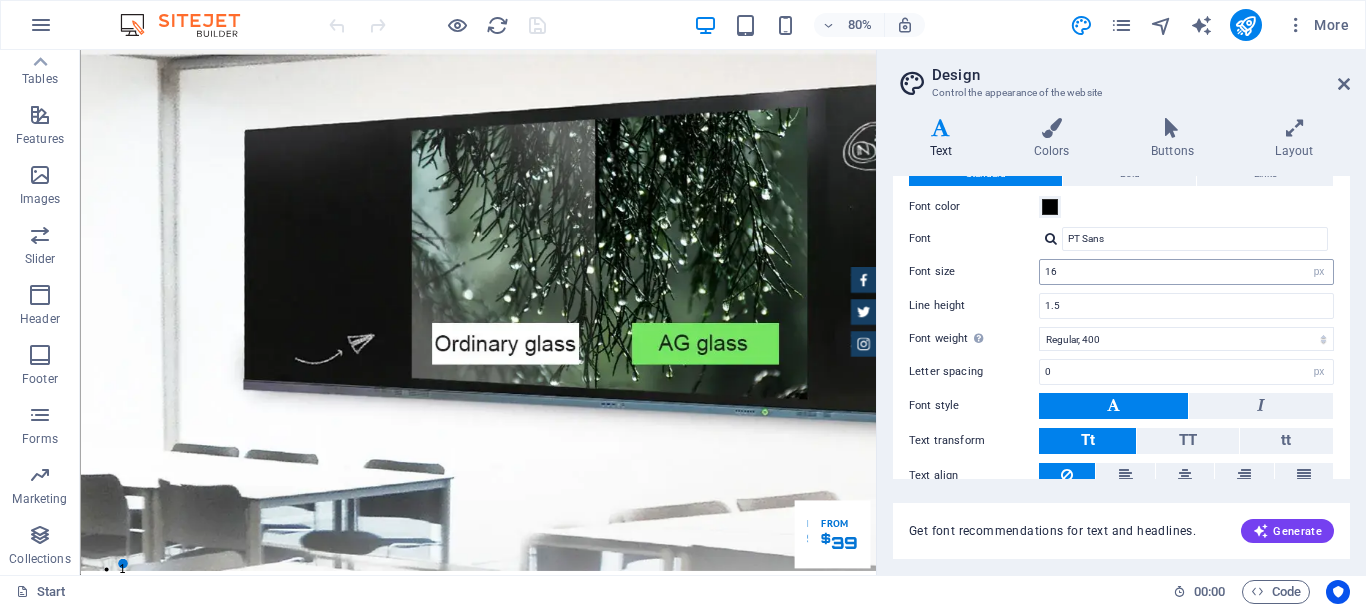 scroll, scrollTop: 0, scrollLeft: 0, axis: both 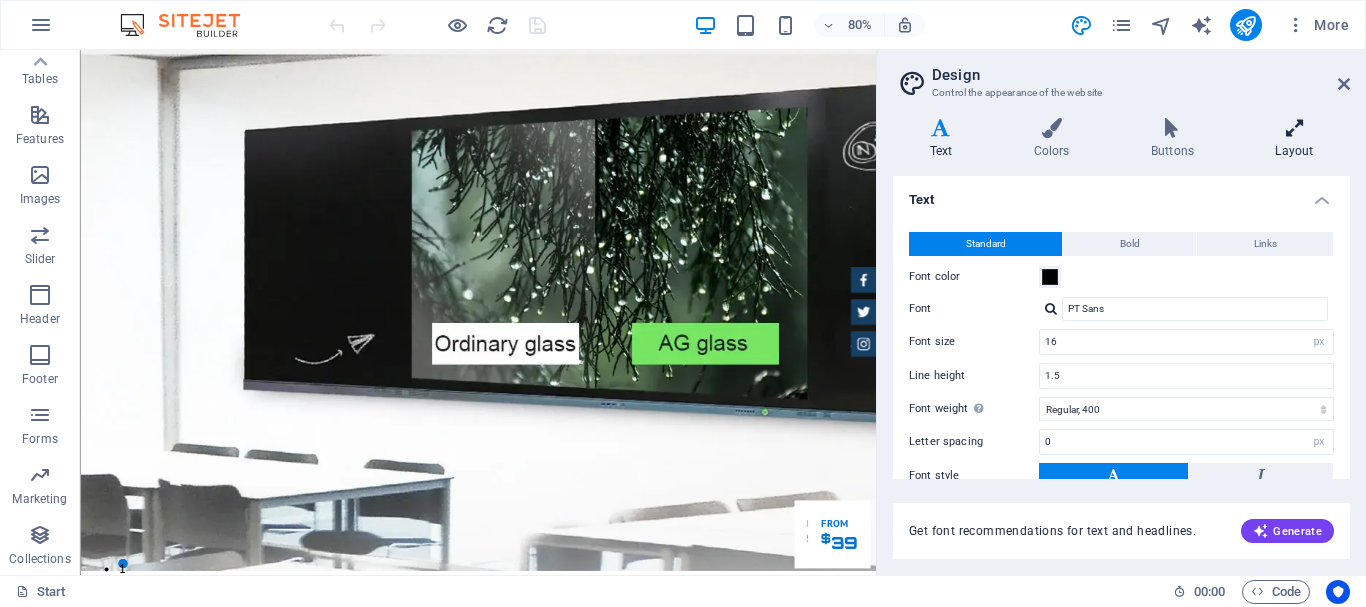 click at bounding box center (1294, 128) 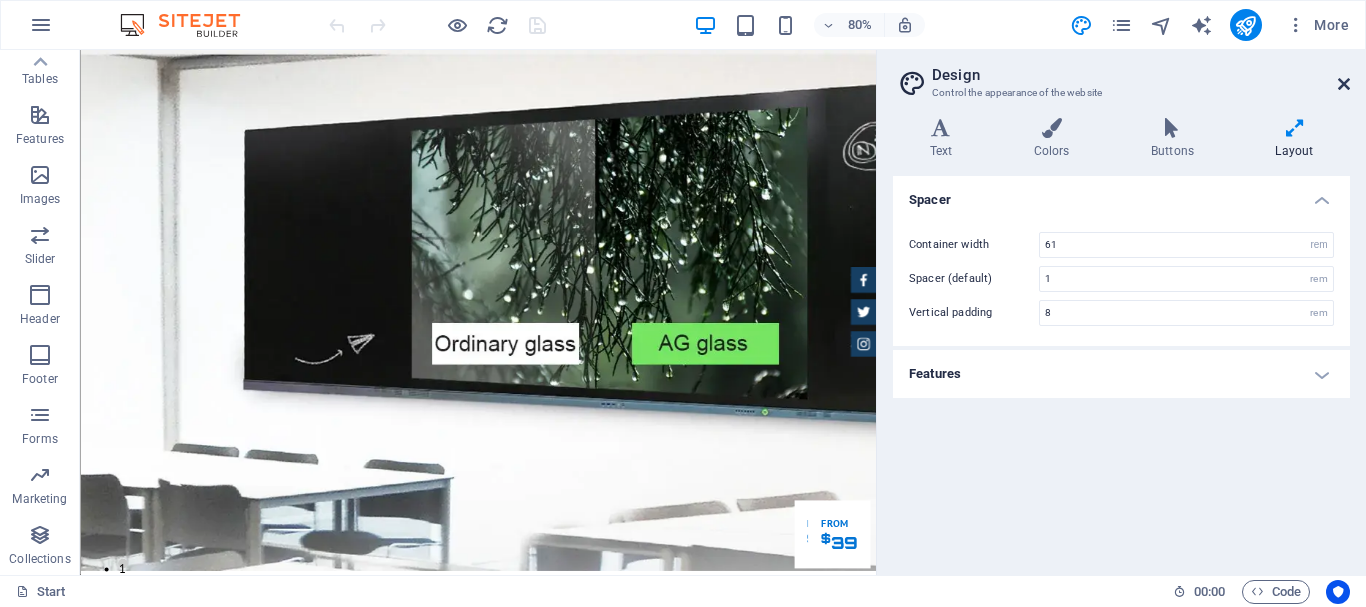 click at bounding box center (1344, 84) 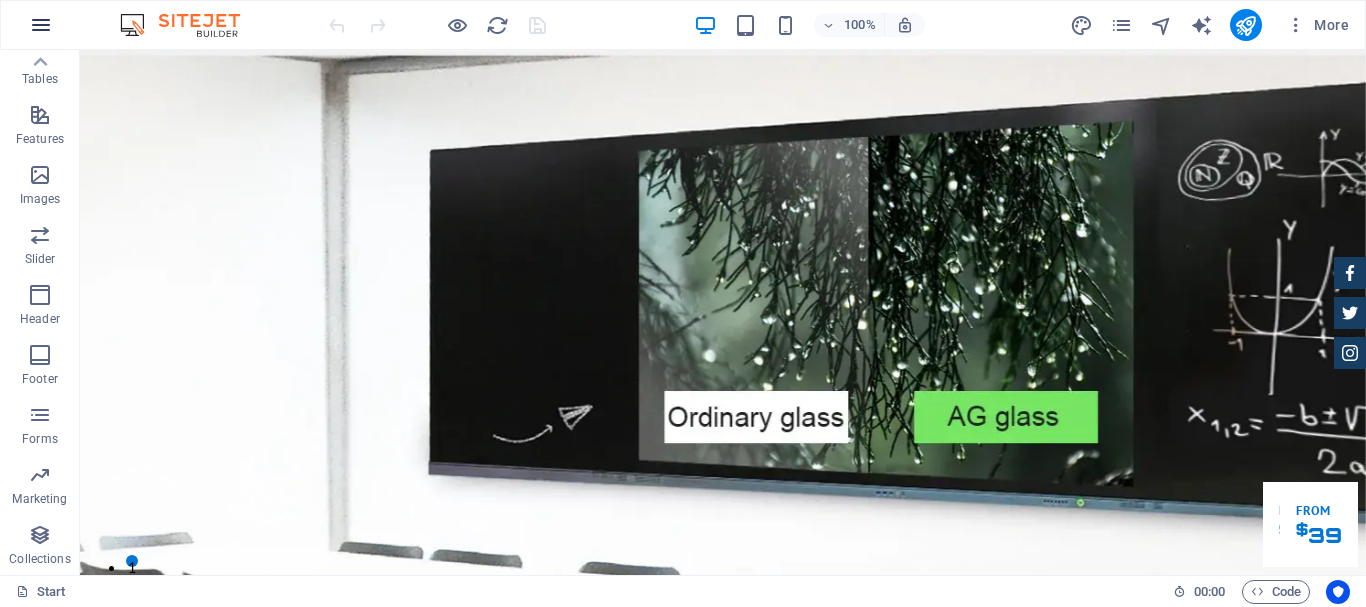 click at bounding box center (41, 25) 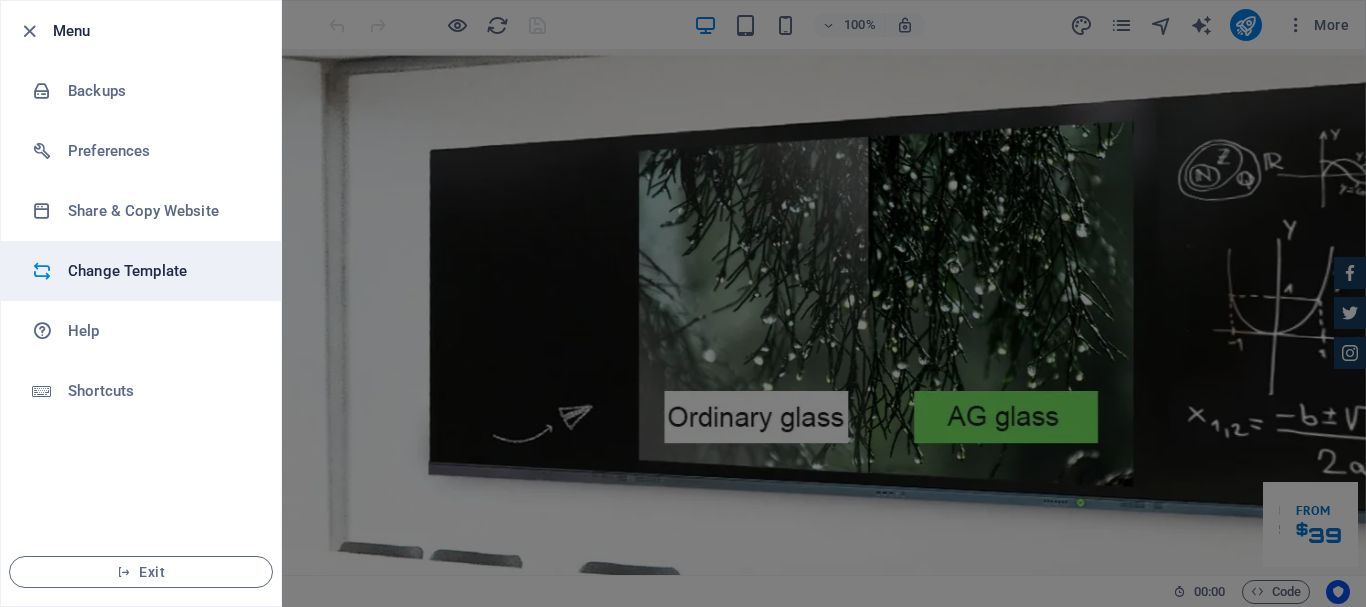 click on "Change Template" at bounding box center (160, 271) 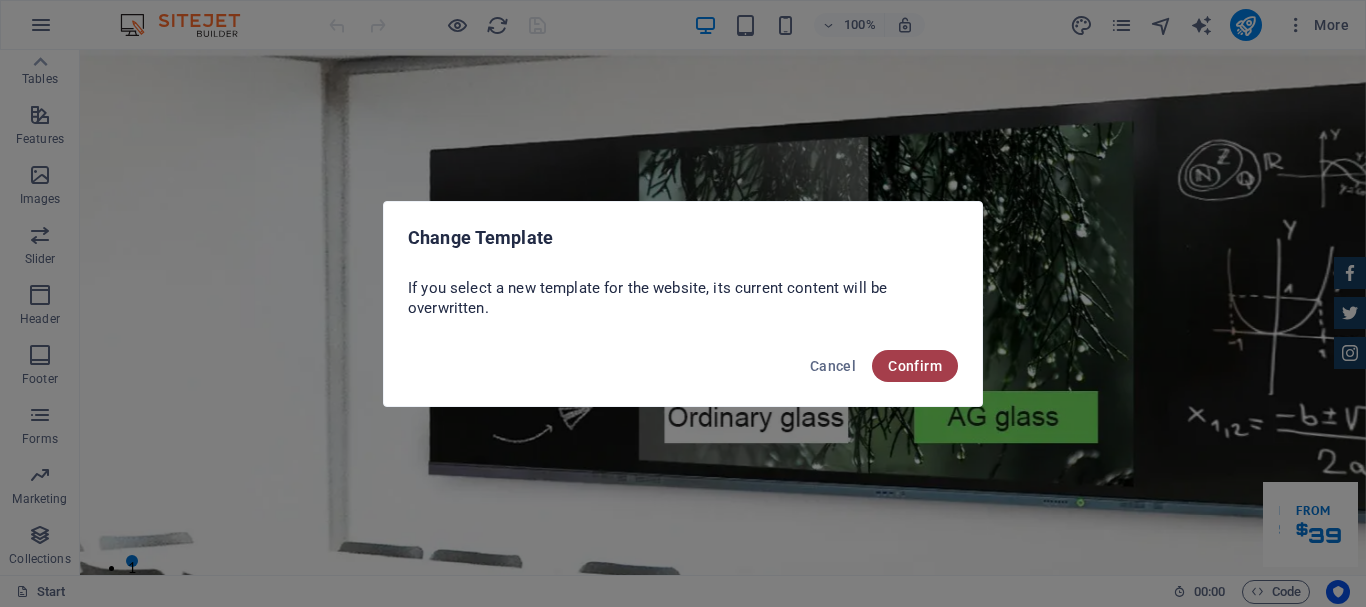click on "Confirm" at bounding box center (915, 366) 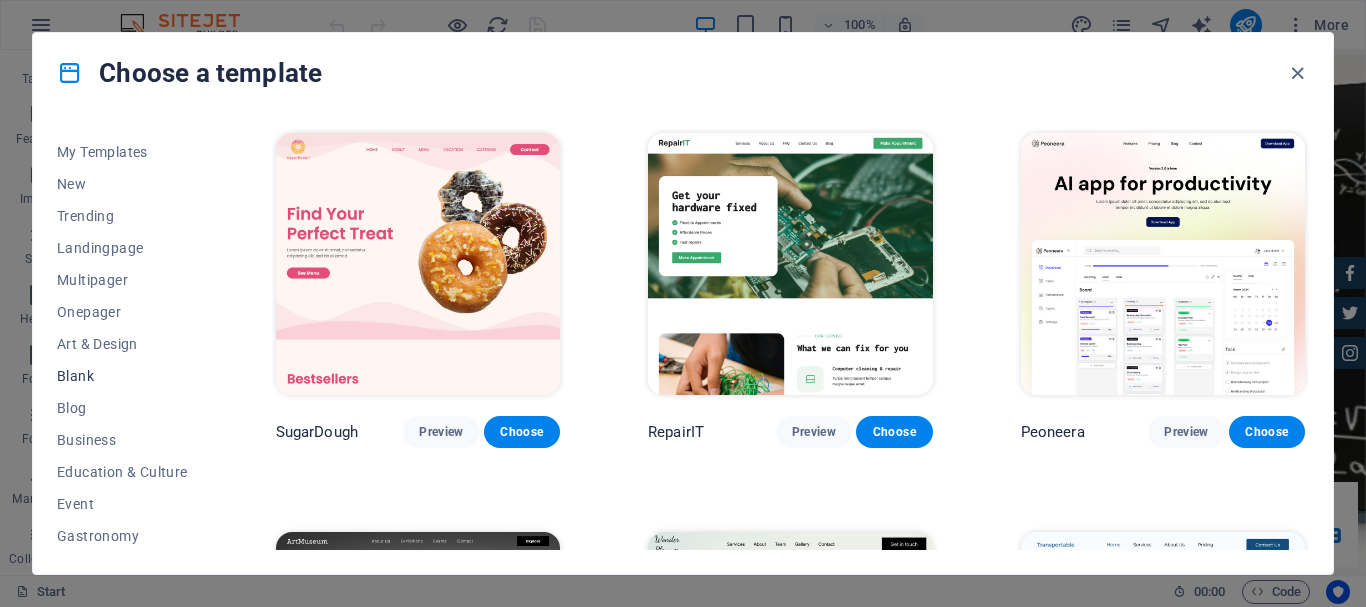 scroll, scrollTop: 0, scrollLeft: 0, axis: both 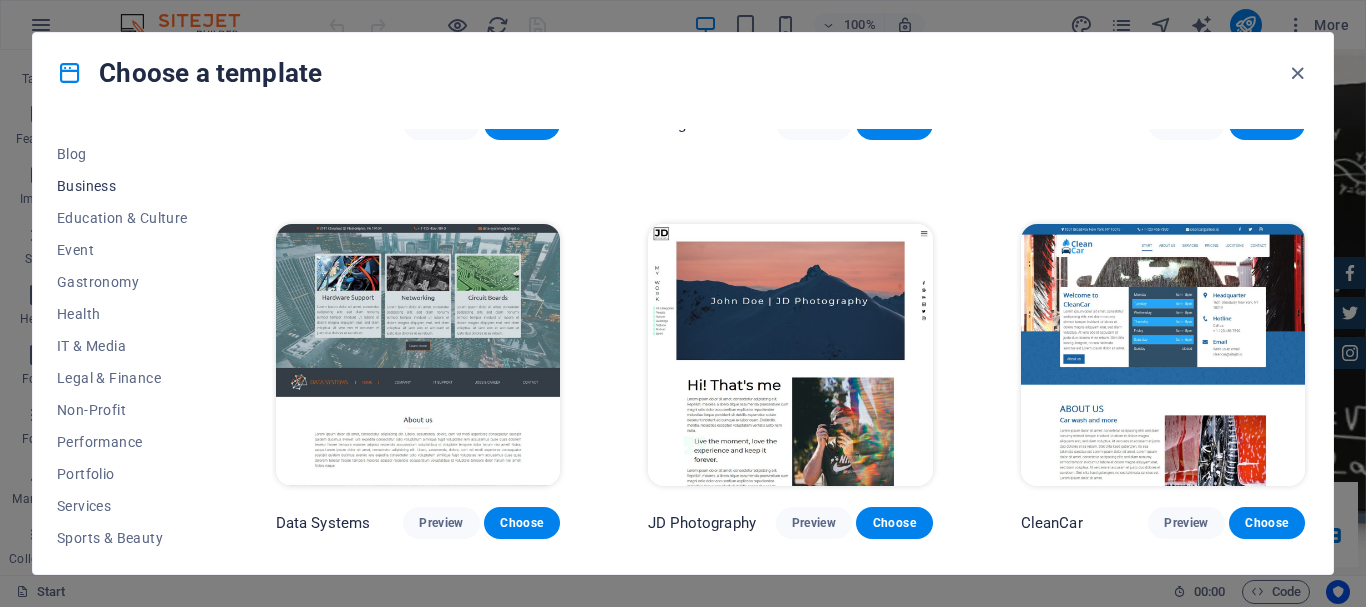 click on "Business" at bounding box center (122, 186) 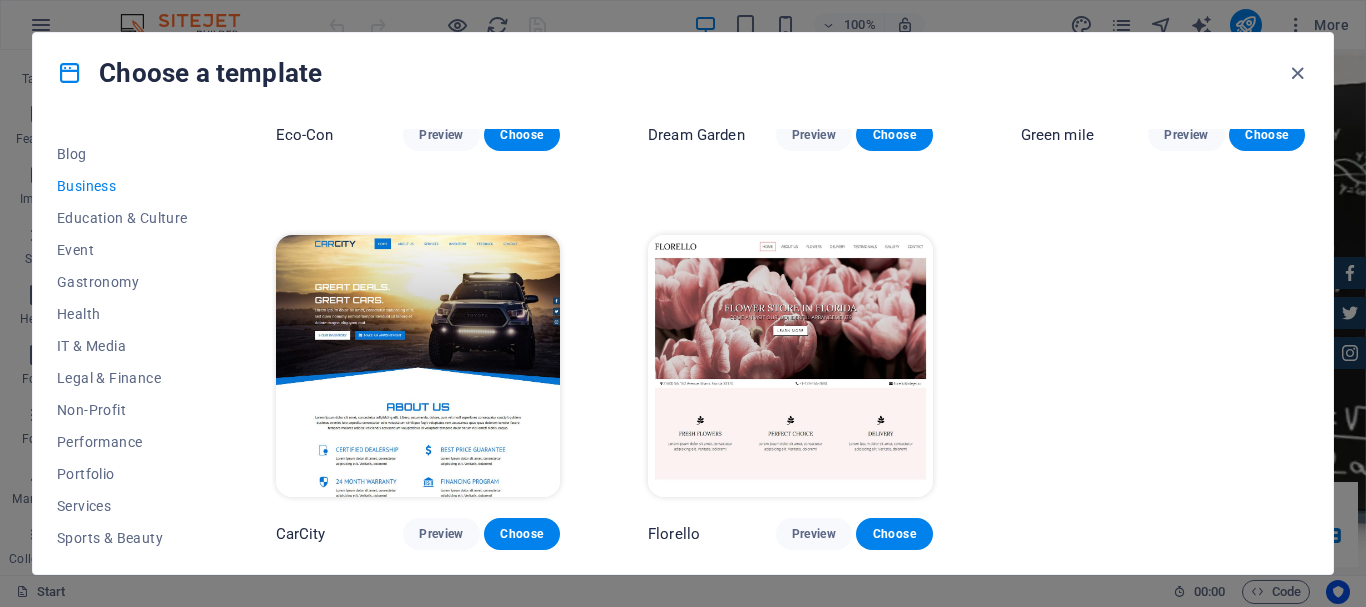 scroll, scrollTop: 293, scrollLeft: 0, axis: vertical 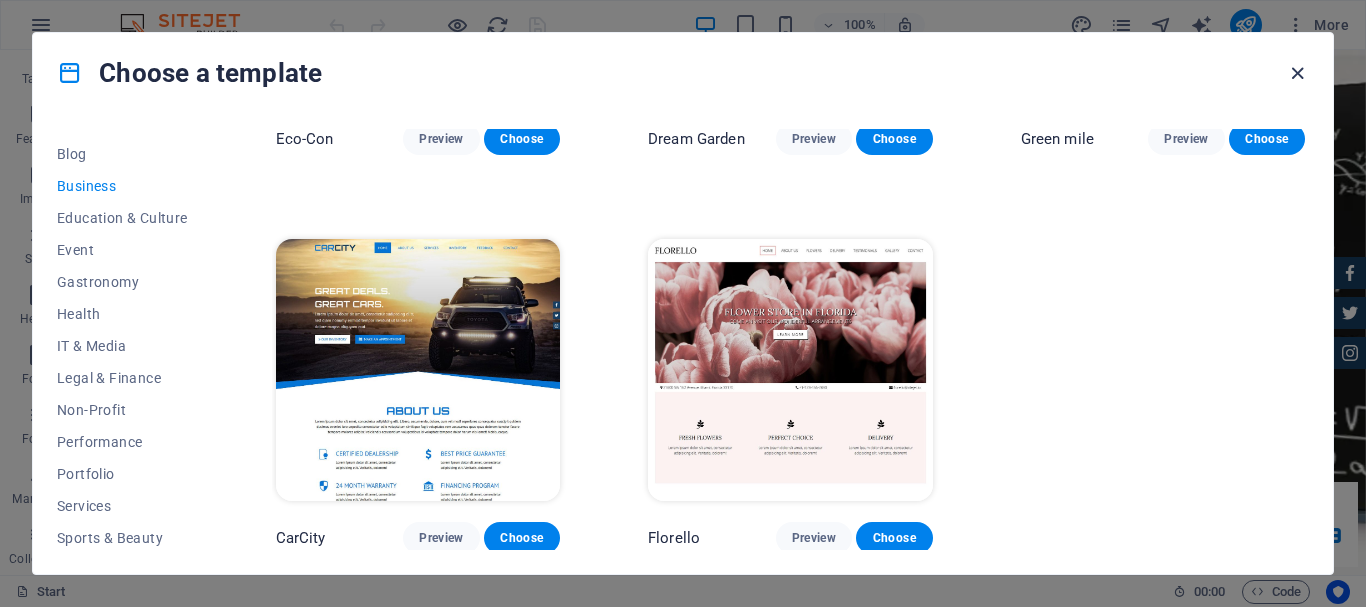 click at bounding box center [1297, 73] 